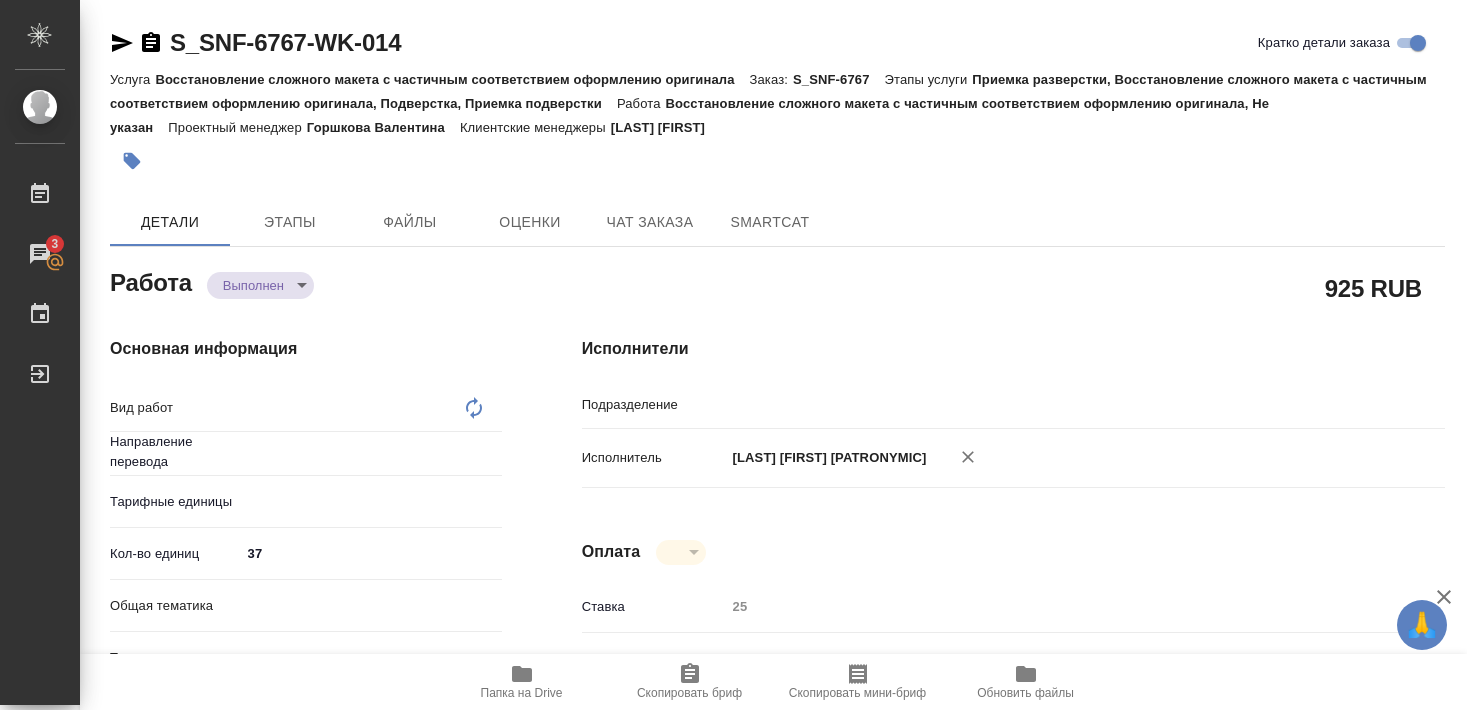 scroll, scrollTop: 0, scrollLeft: 0, axis: both 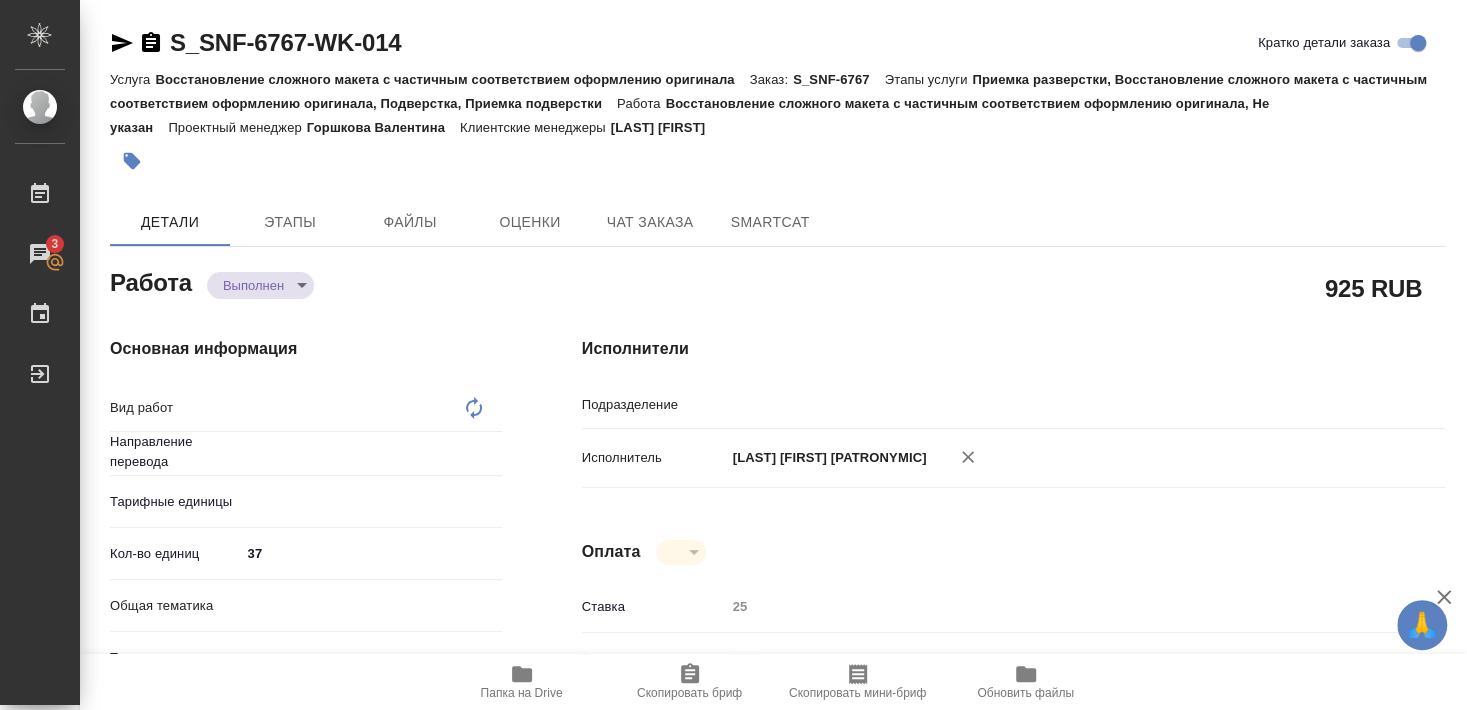 type on "Не указан" 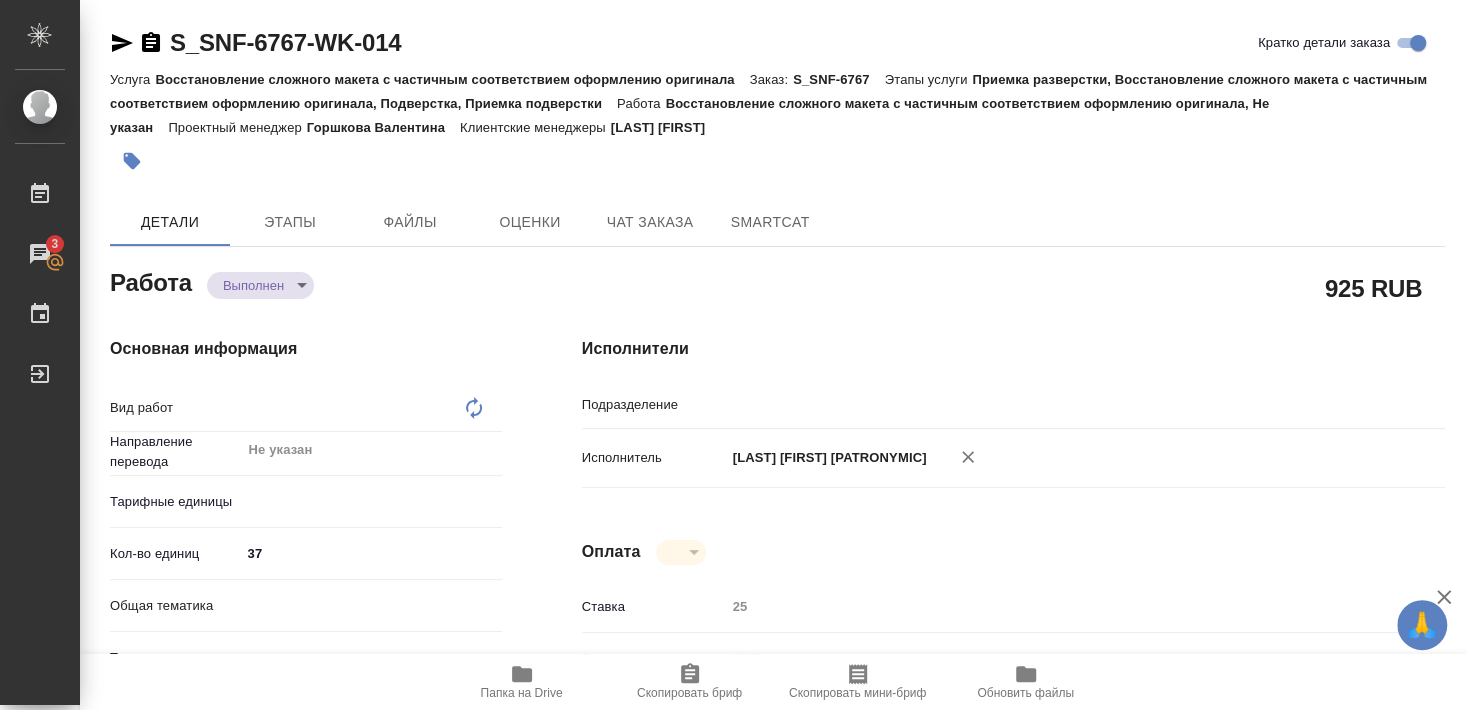 scroll, scrollTop: 108, scrollLeft: 0, axis: vertical 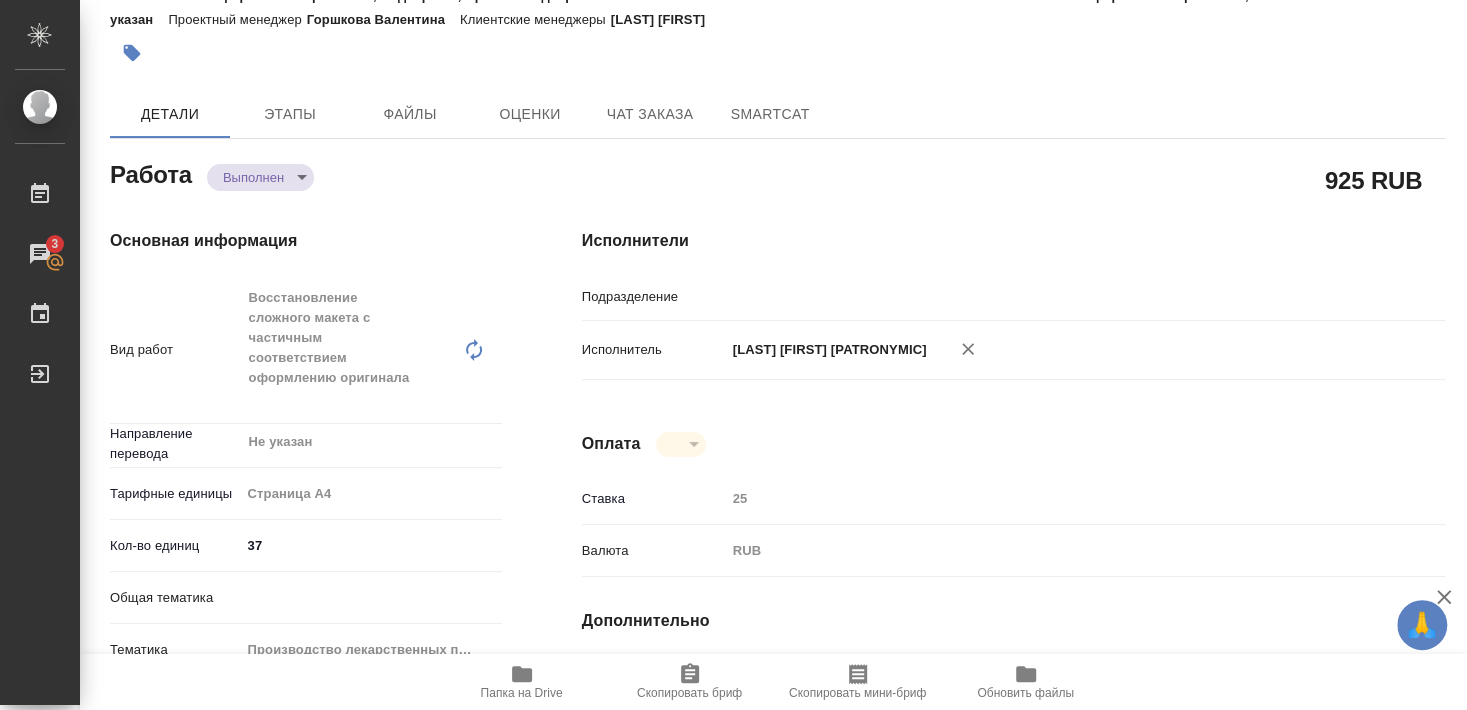type on "DTPlight" 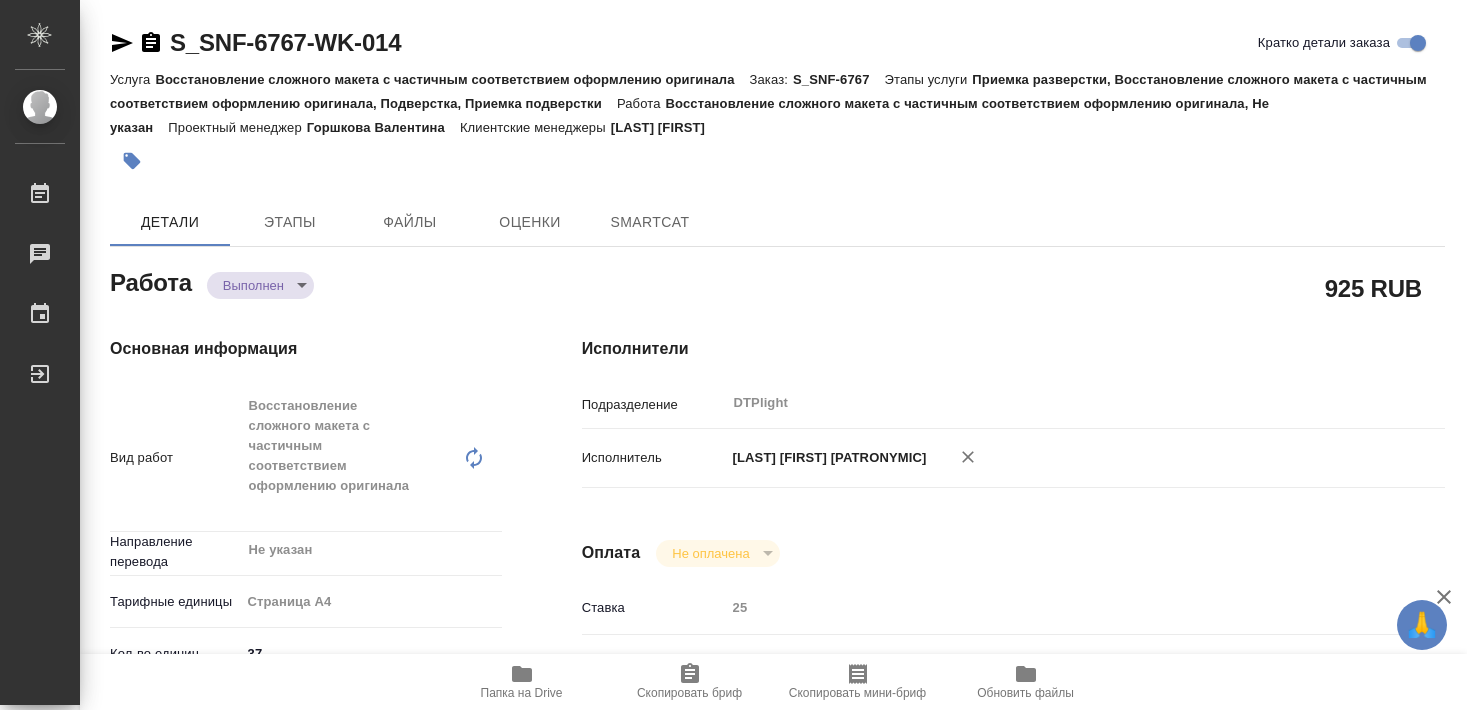 type on "x" 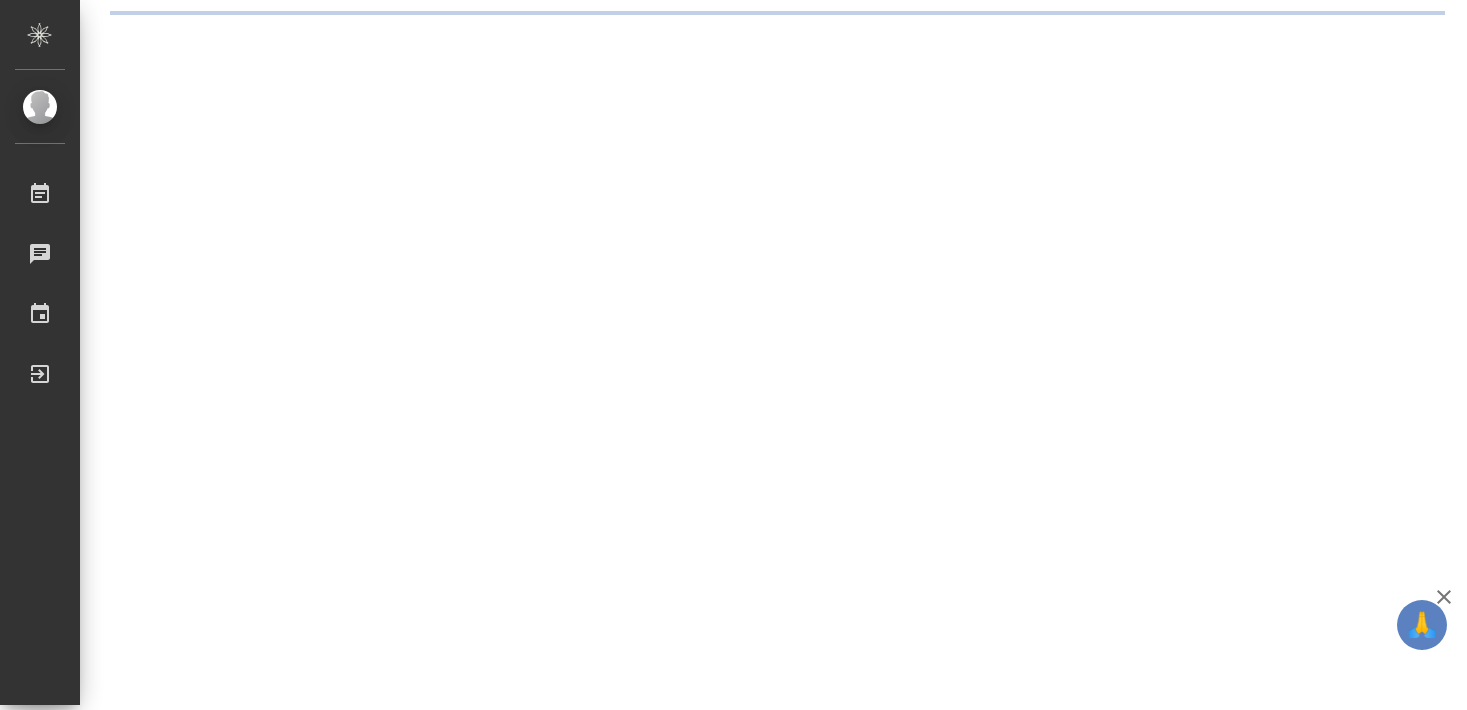 scroll, scrollTop: 0, scrollLeft: 0, axis: both 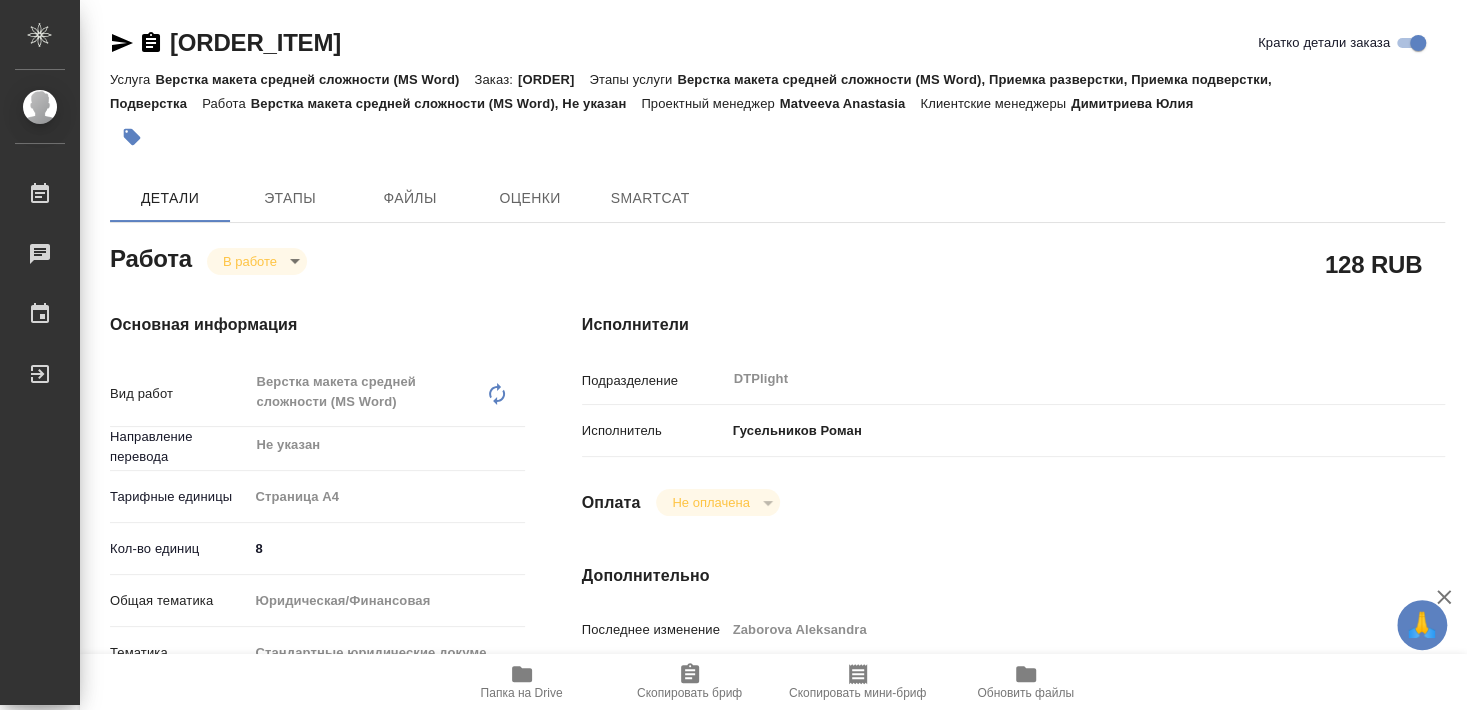 type on "x" 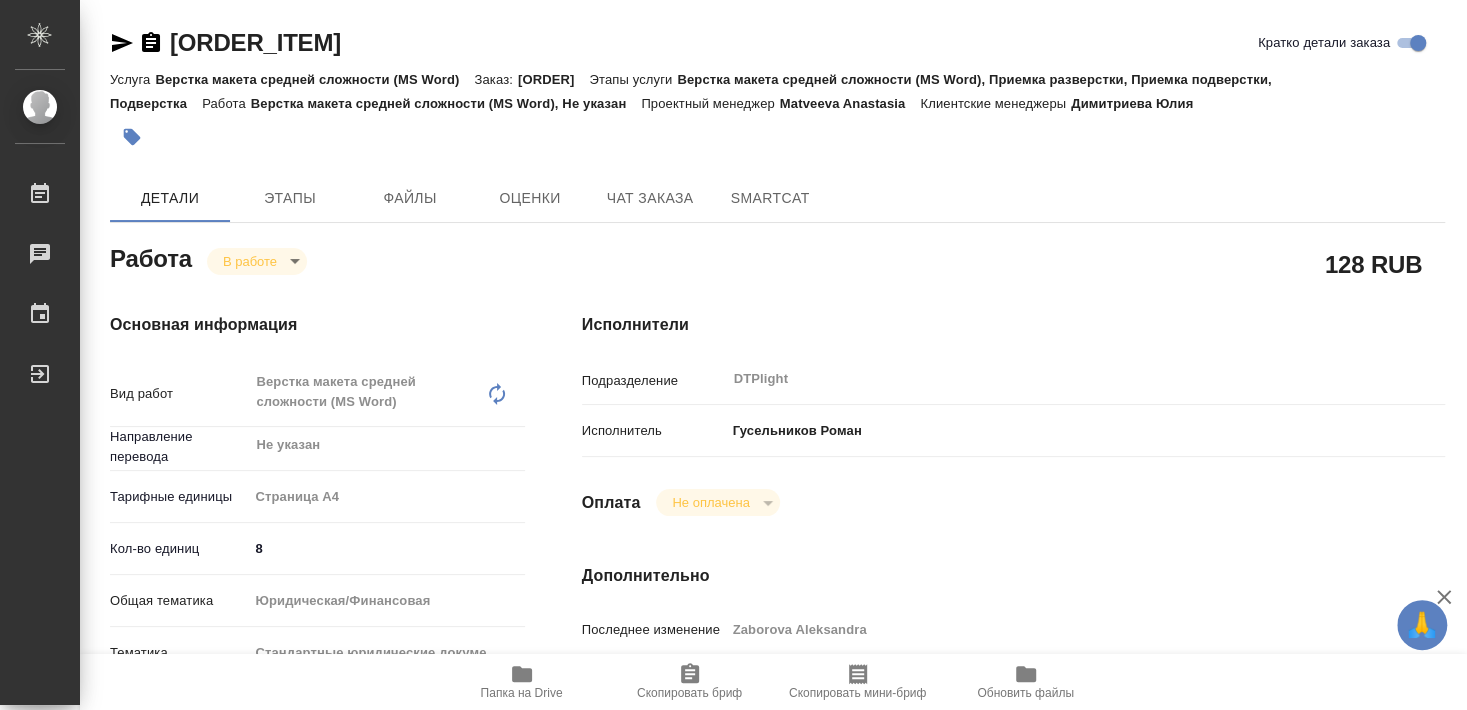 type on "x" 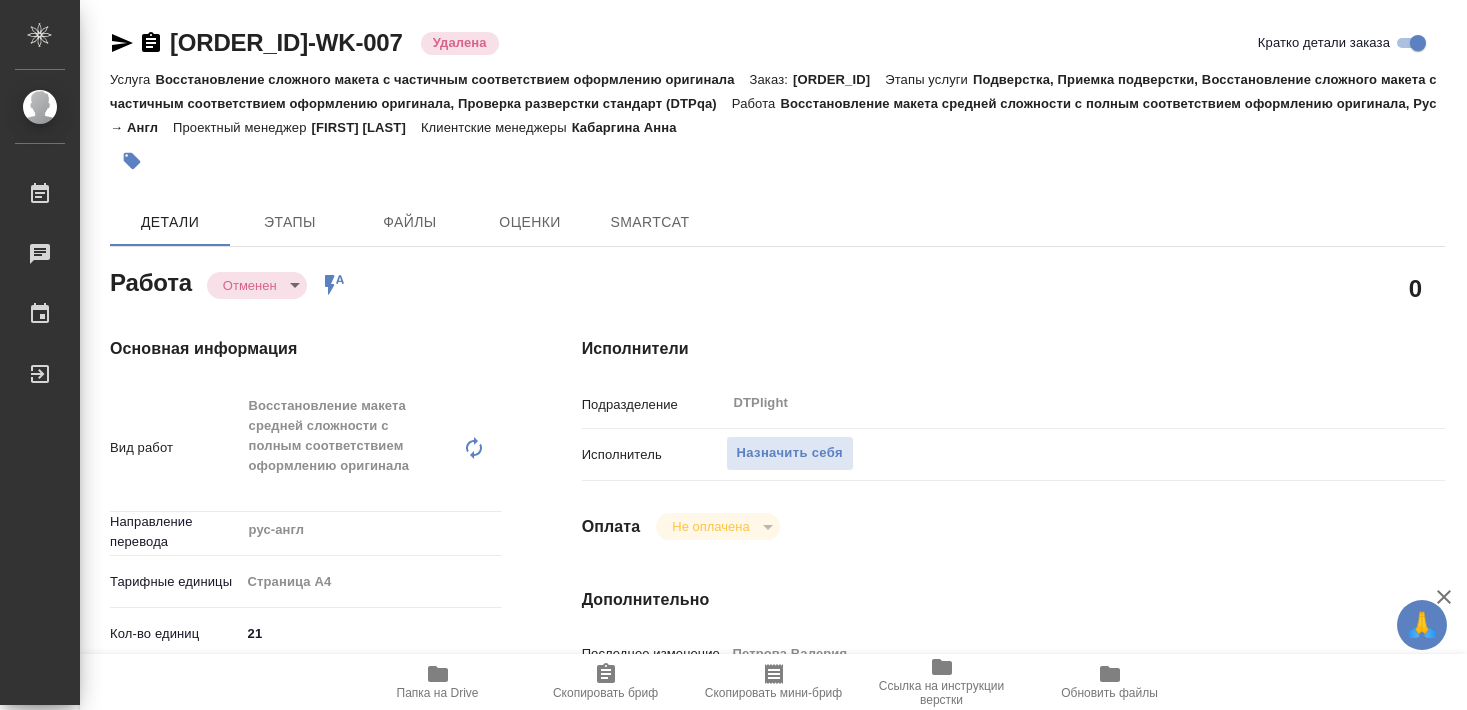 scroll, scrollTop: 0, scrollLeft: 0, axis: both 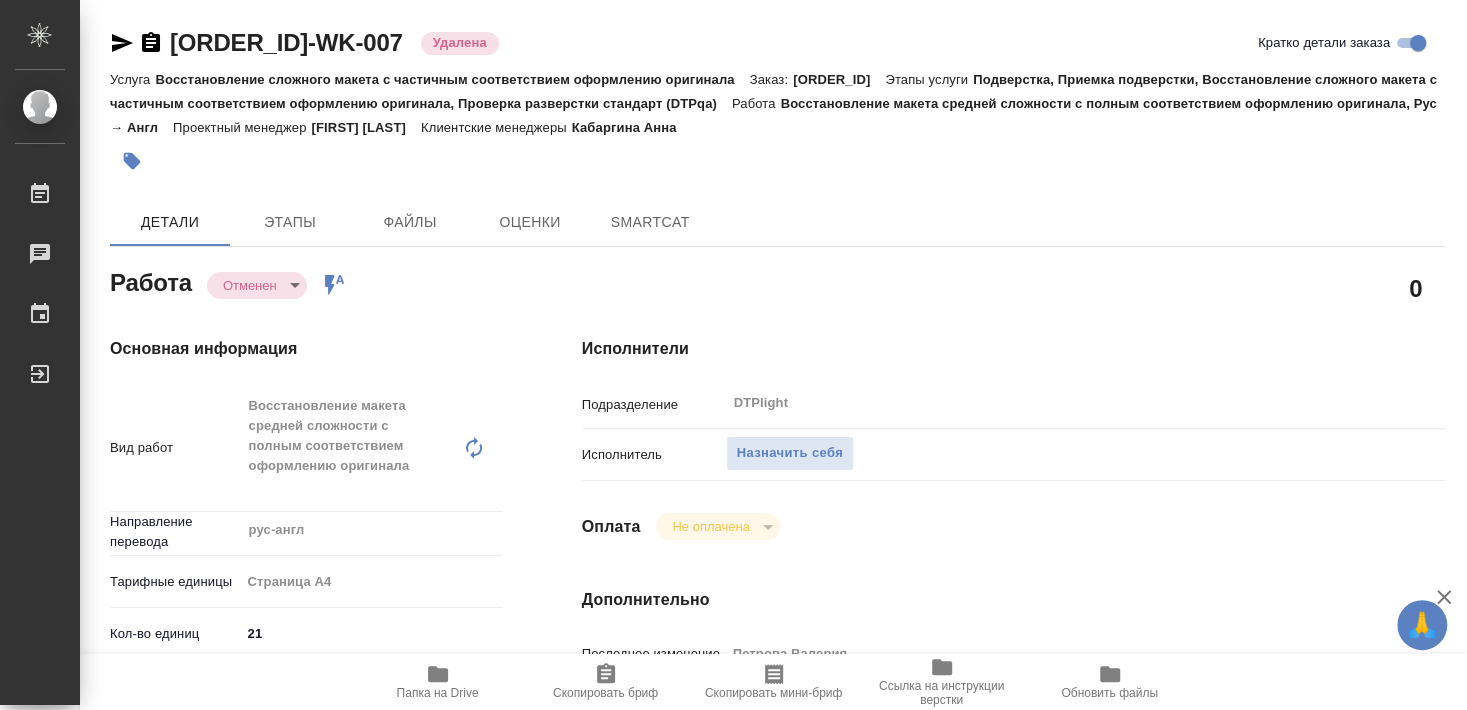 type on "x" 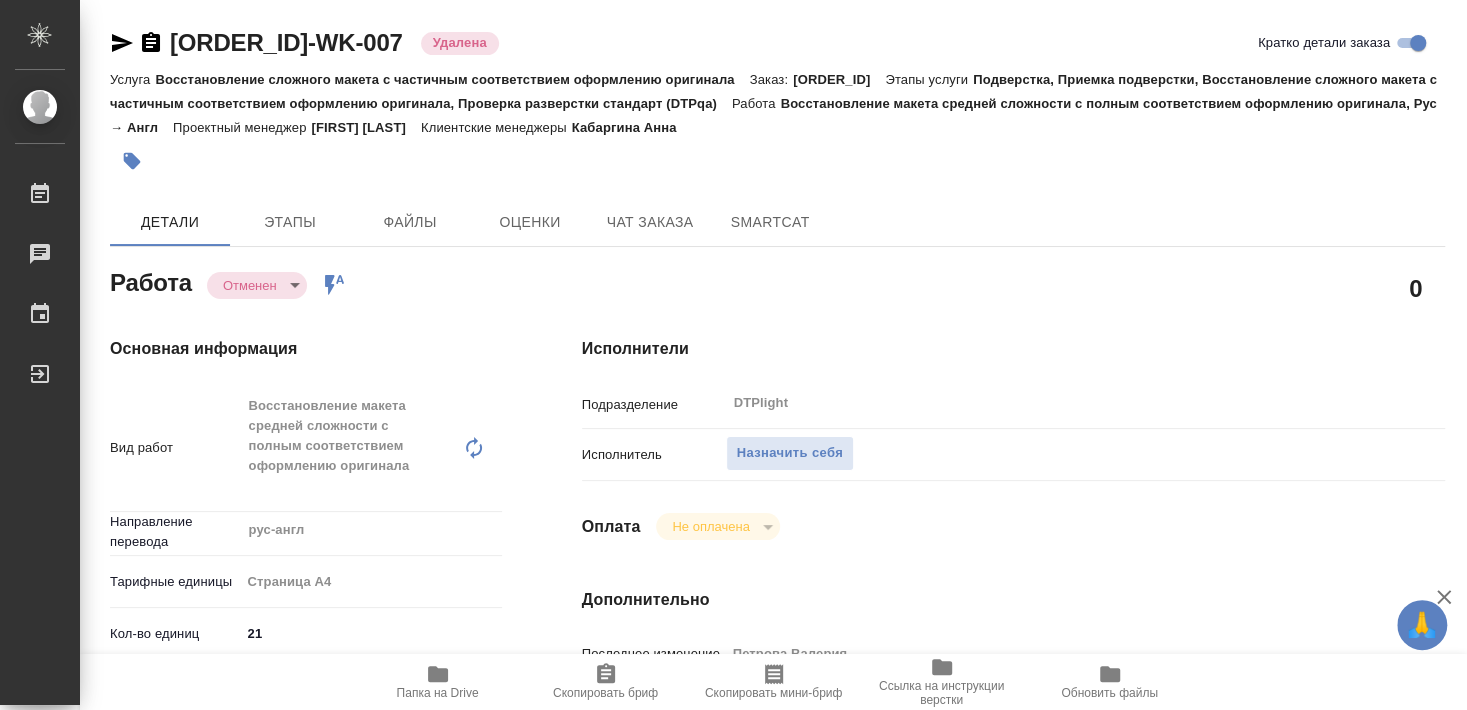 type on "x" 